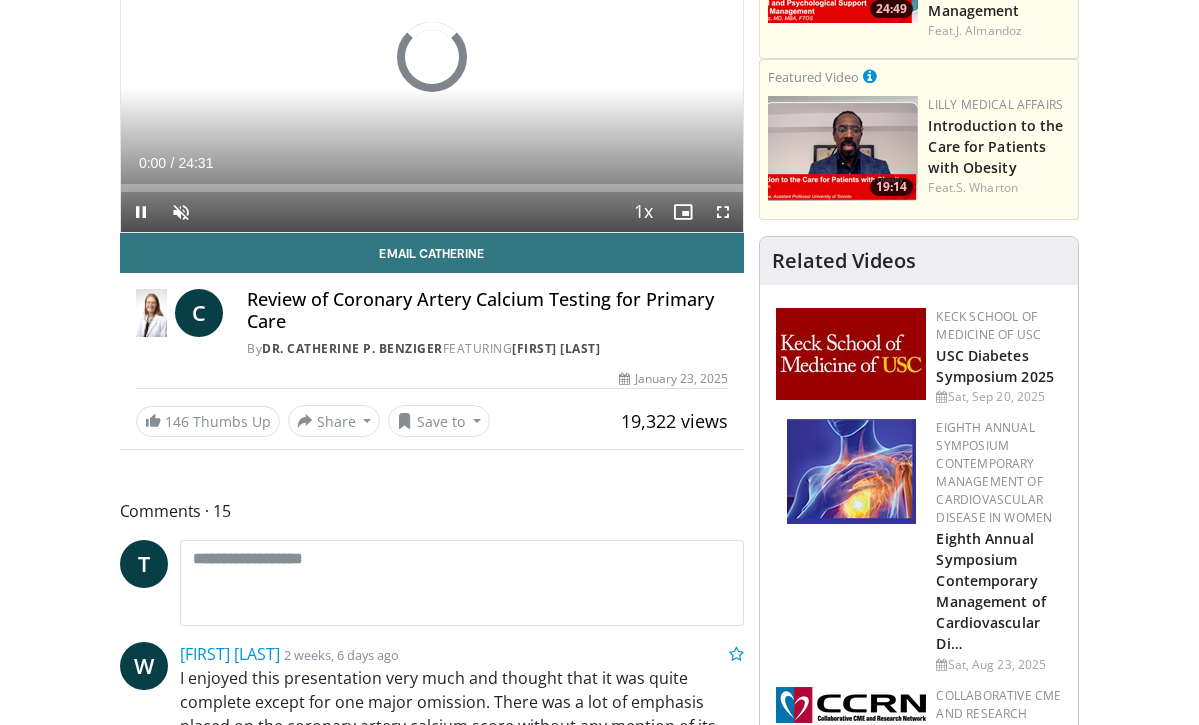 scroll, scrollTop: 273, scrollLeft: 0, axis: vertical 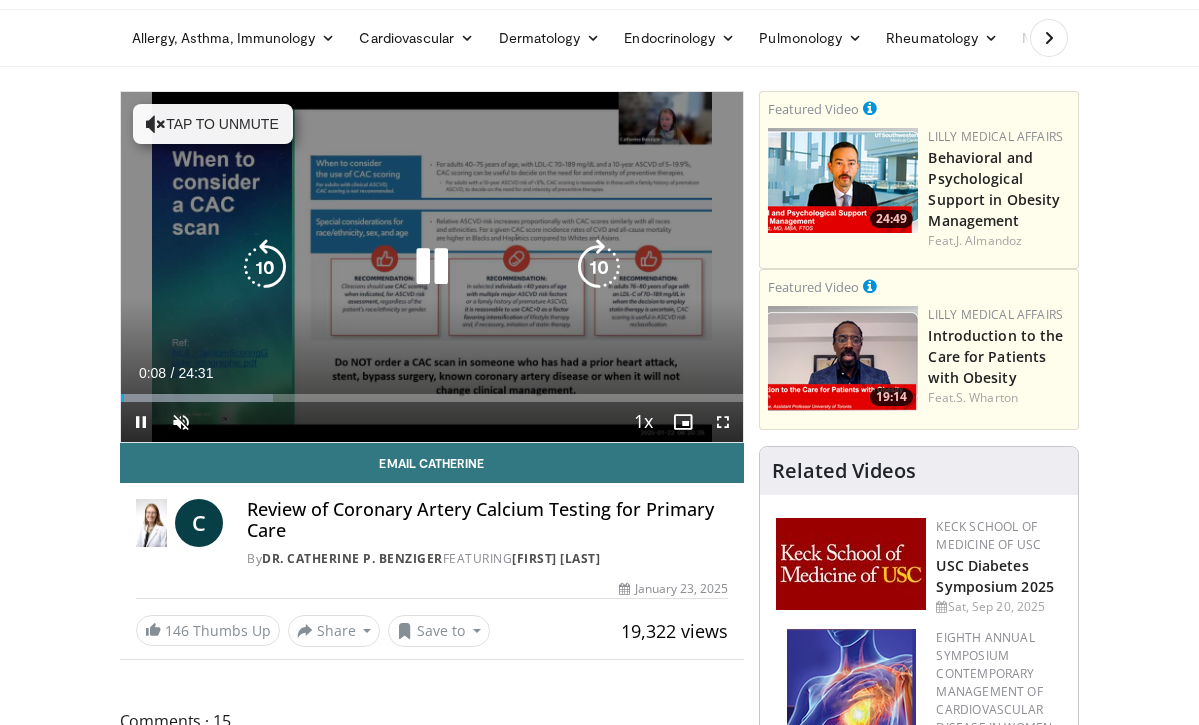 click on "Tap to unmute" at bounding box center [213, 124] 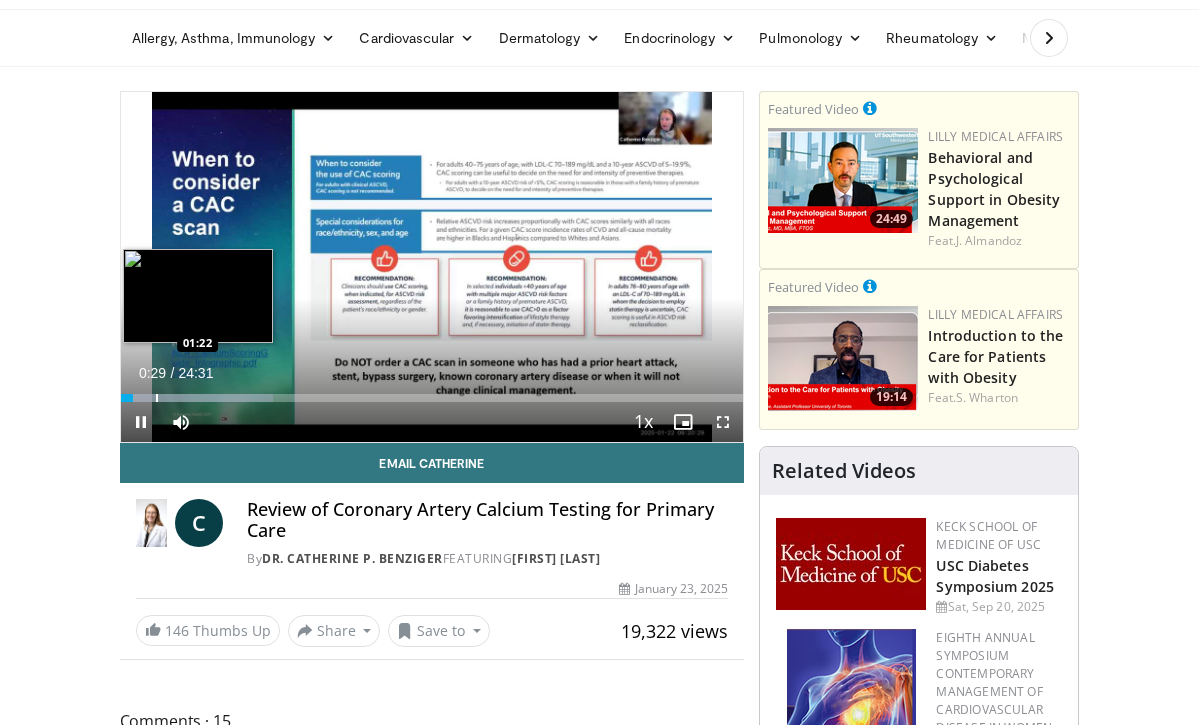 click at bounding box center [157, 398] 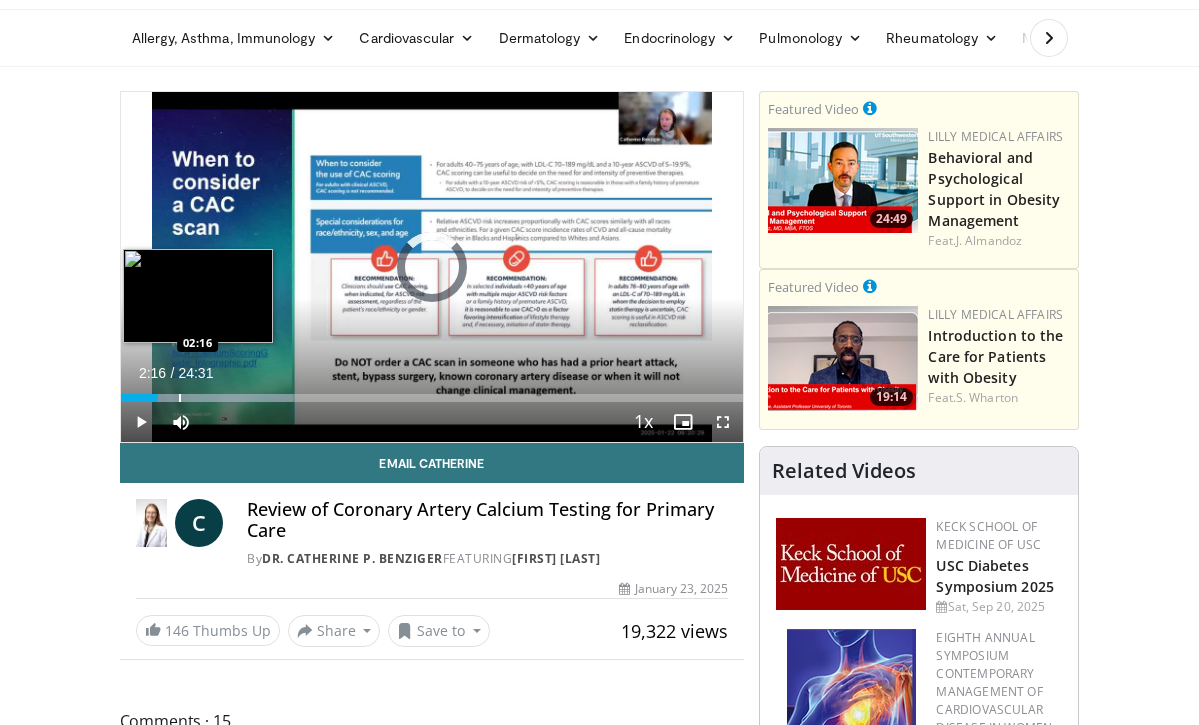 click at bounding box center (180, 398) 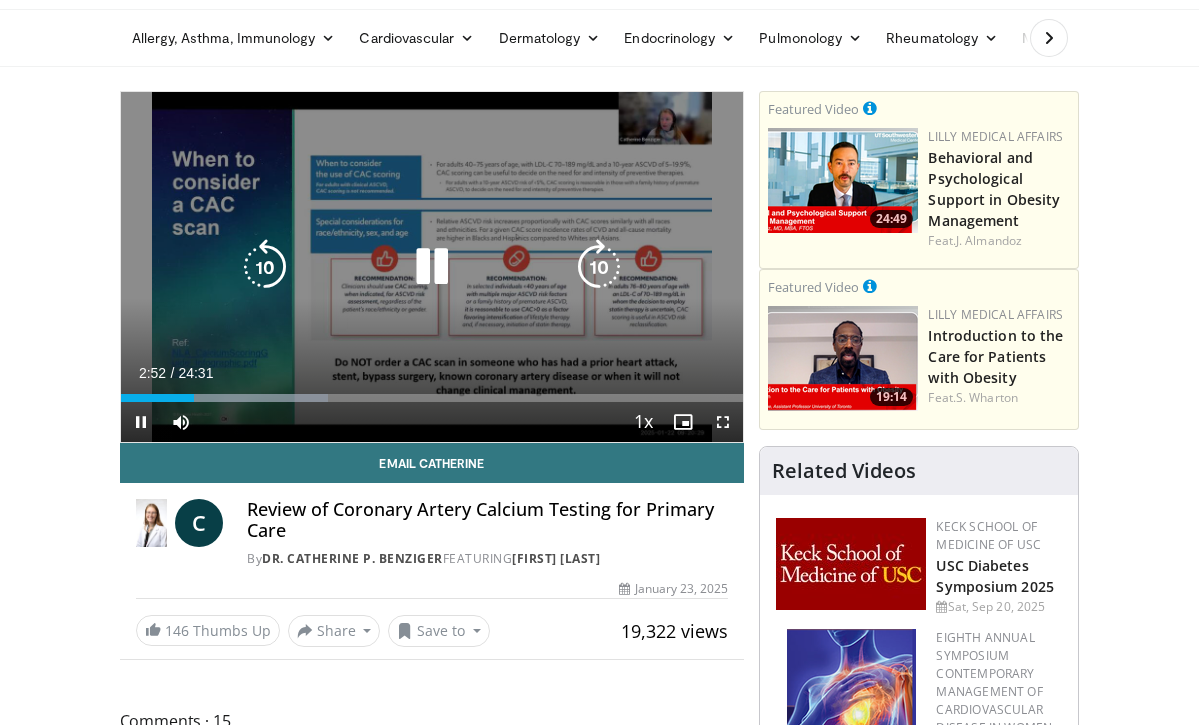 click at bounding box center [432, 267] 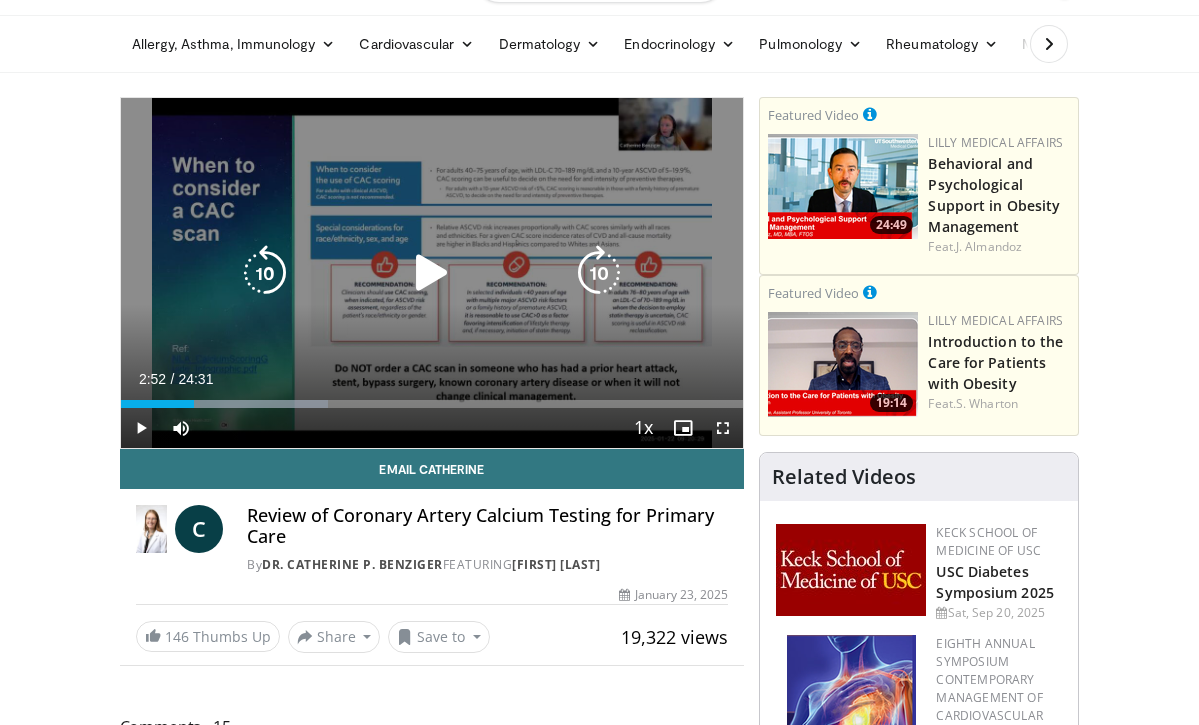 scroll, scrollTop: 55, scrollLeft: 0, axis: vertical 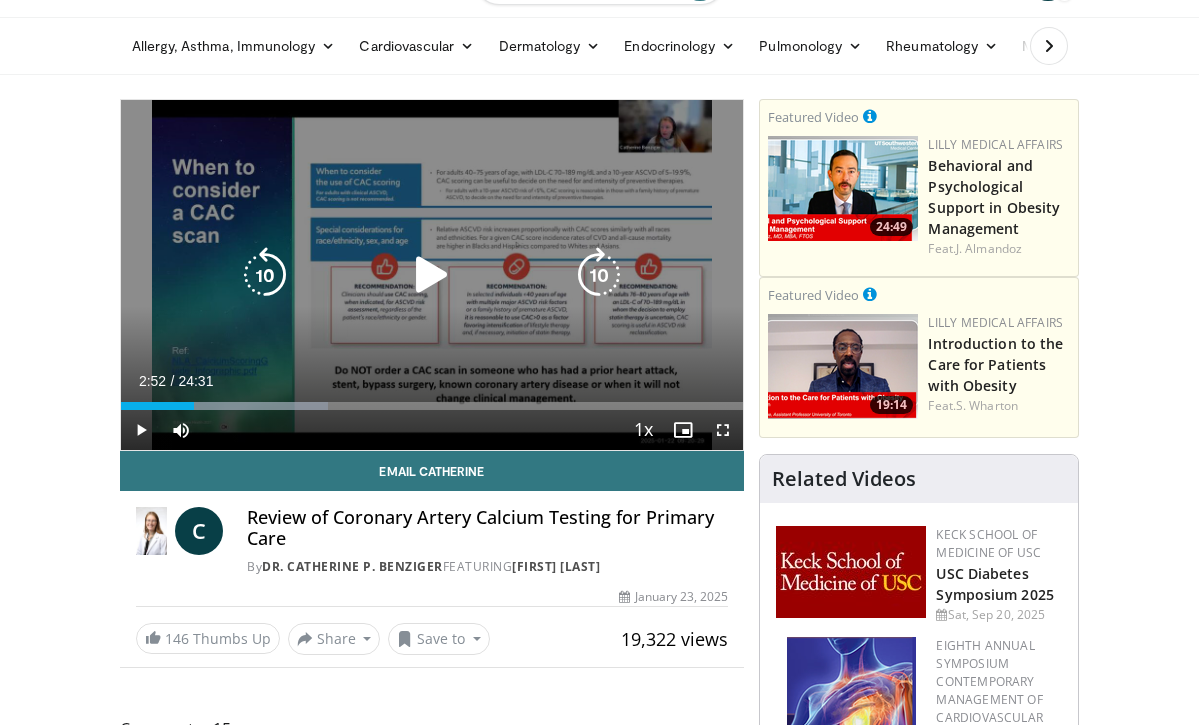 click on "10 seconds
Tap to unmute" at bounding box center [432, 275] 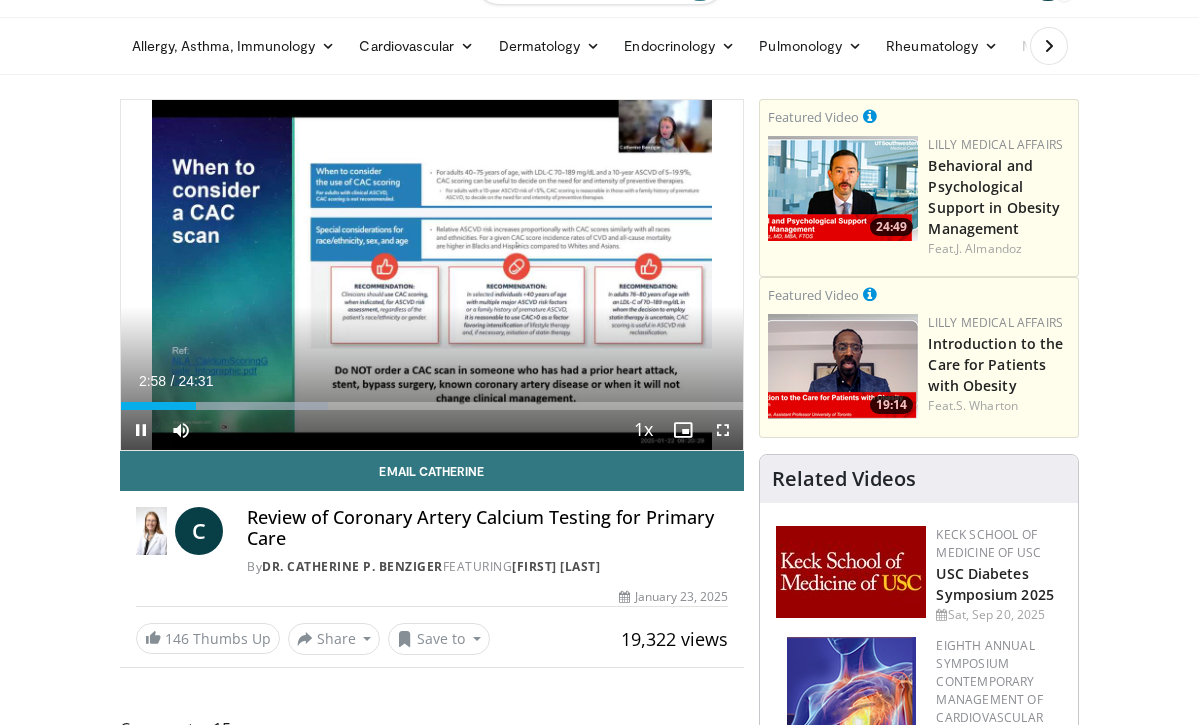 click at bounding box center (723, 430) 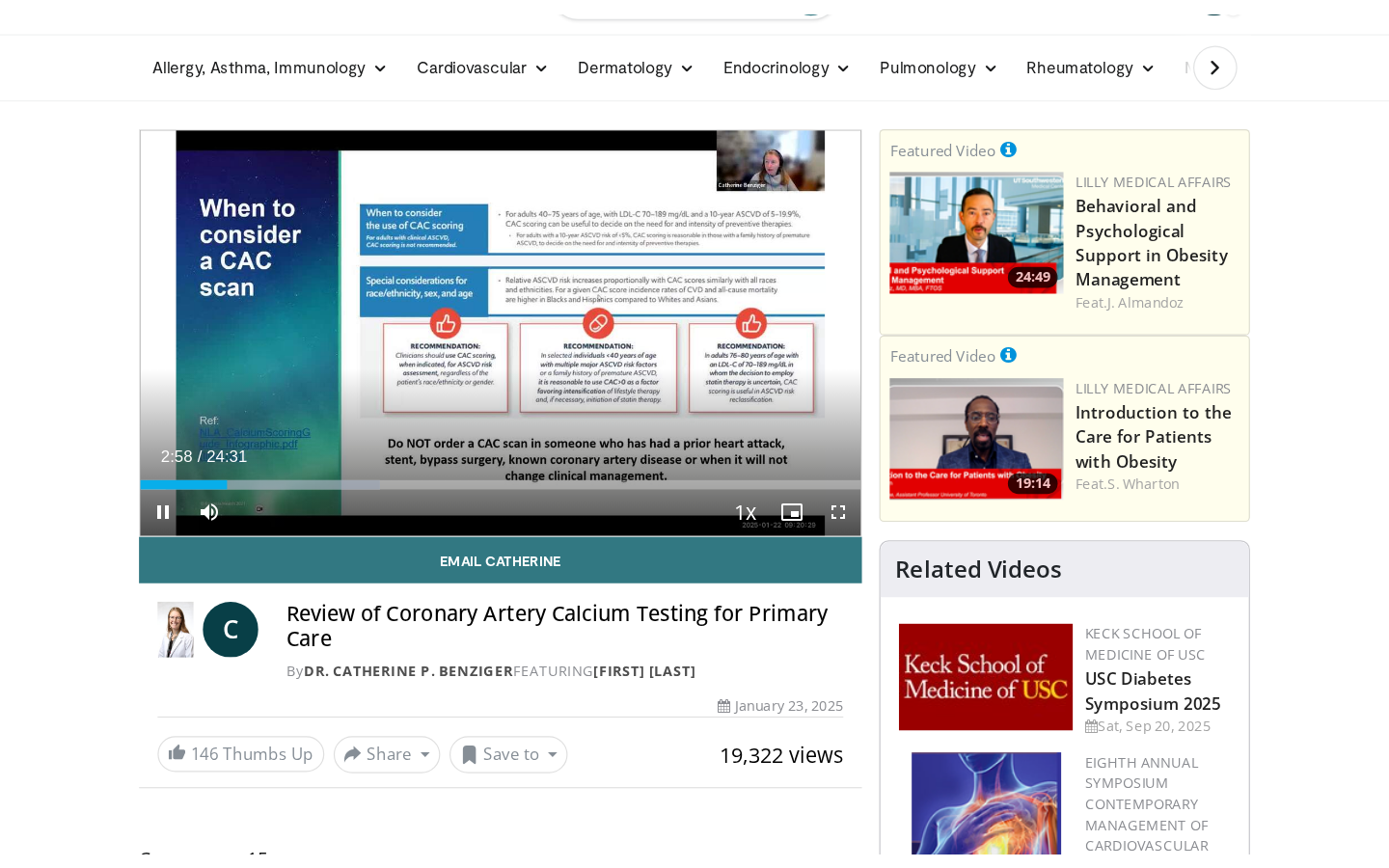 scroll, scrollTop: 0, scrollLeft: 0, axis: both 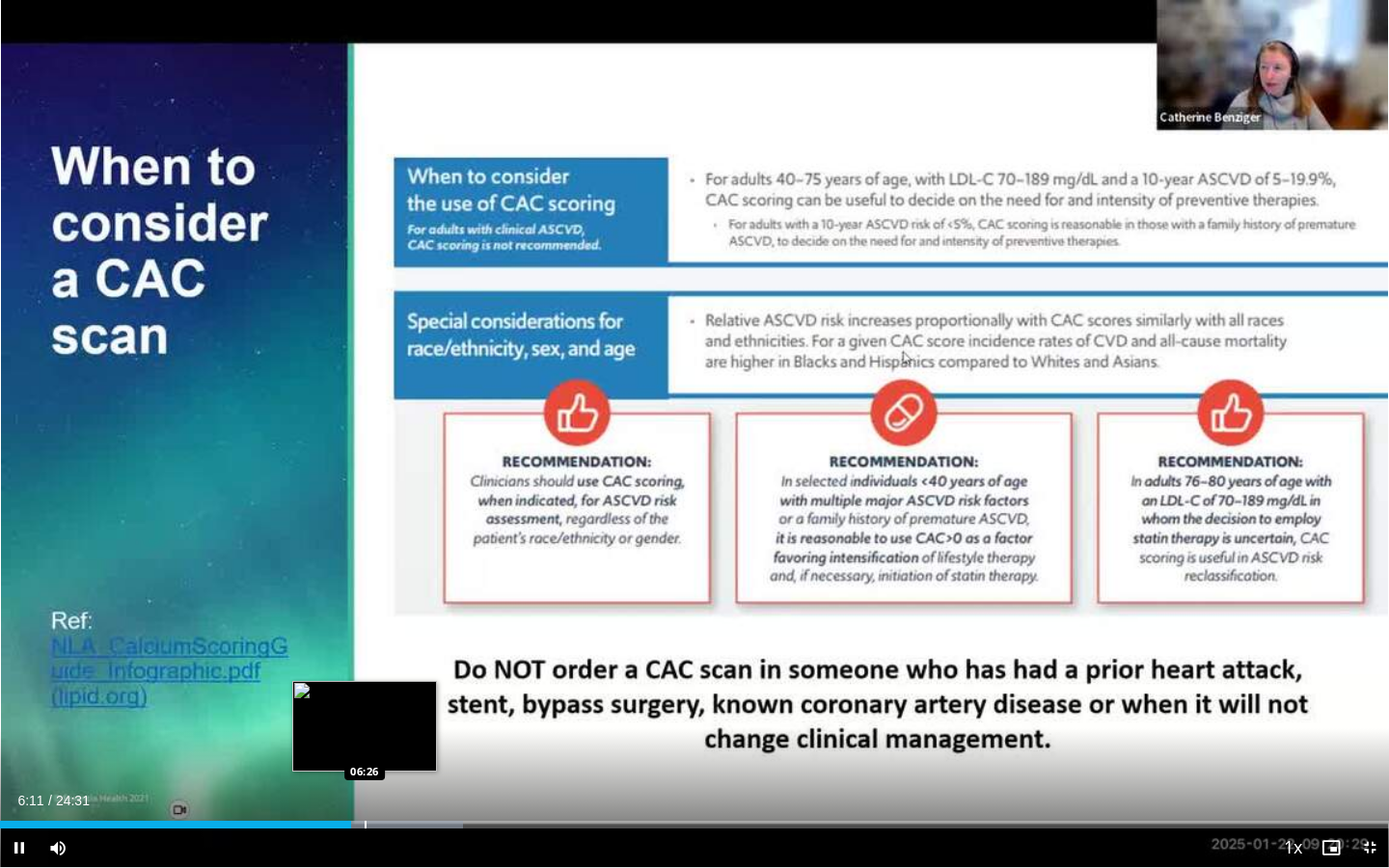 click at bounding box center [366, 825] 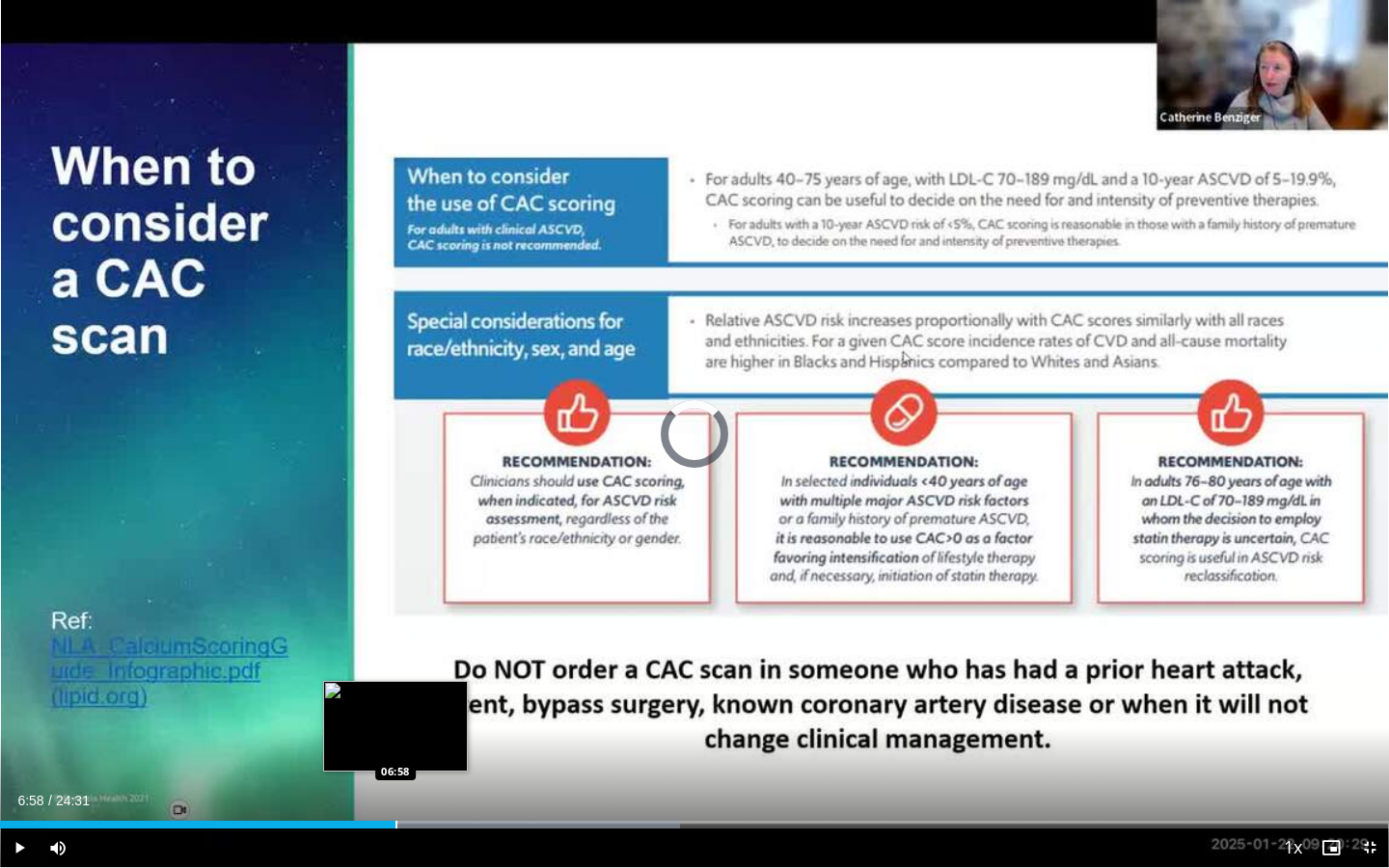click at bounding box center (396, 825) 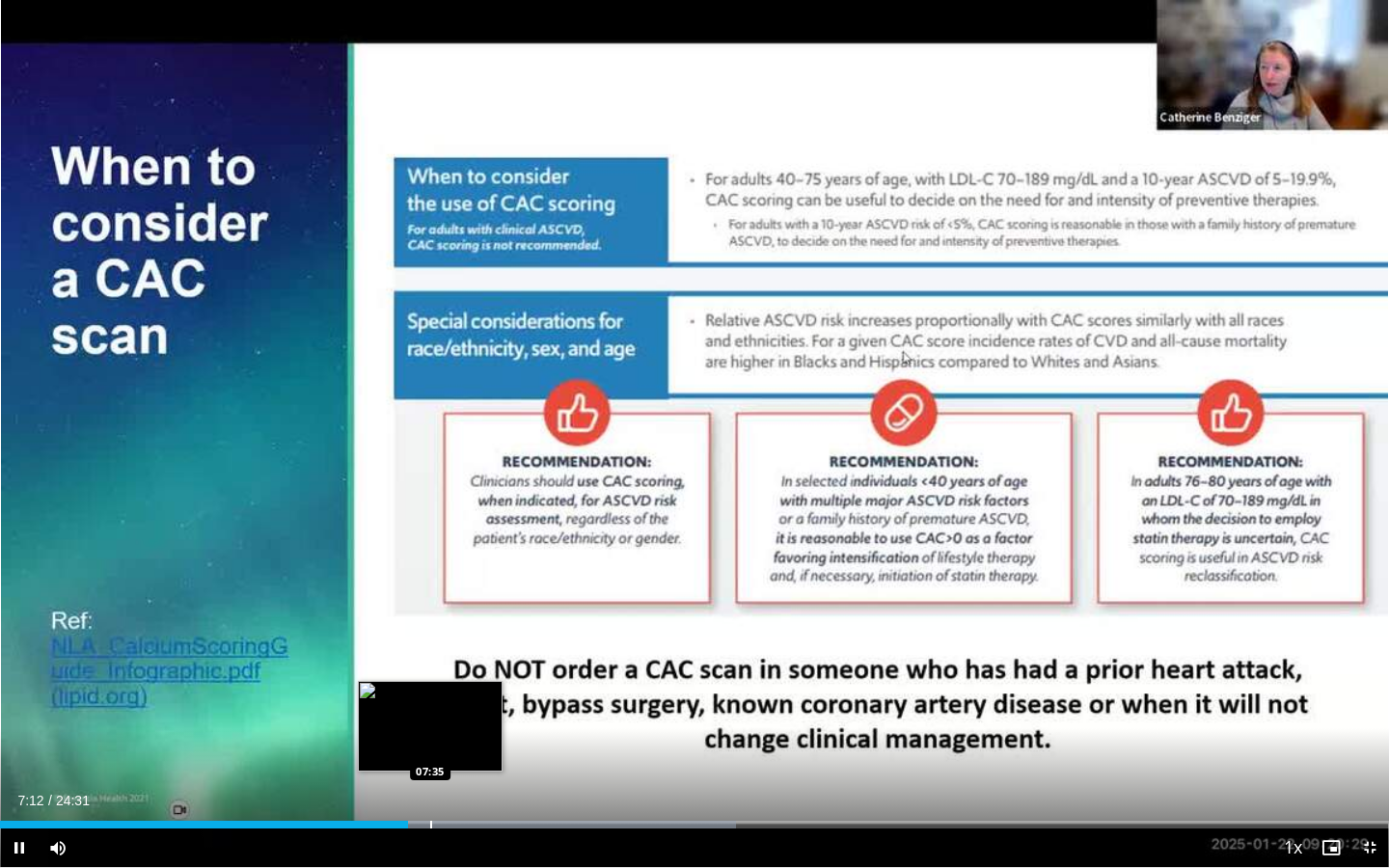 click at bounding box center (431, 825) 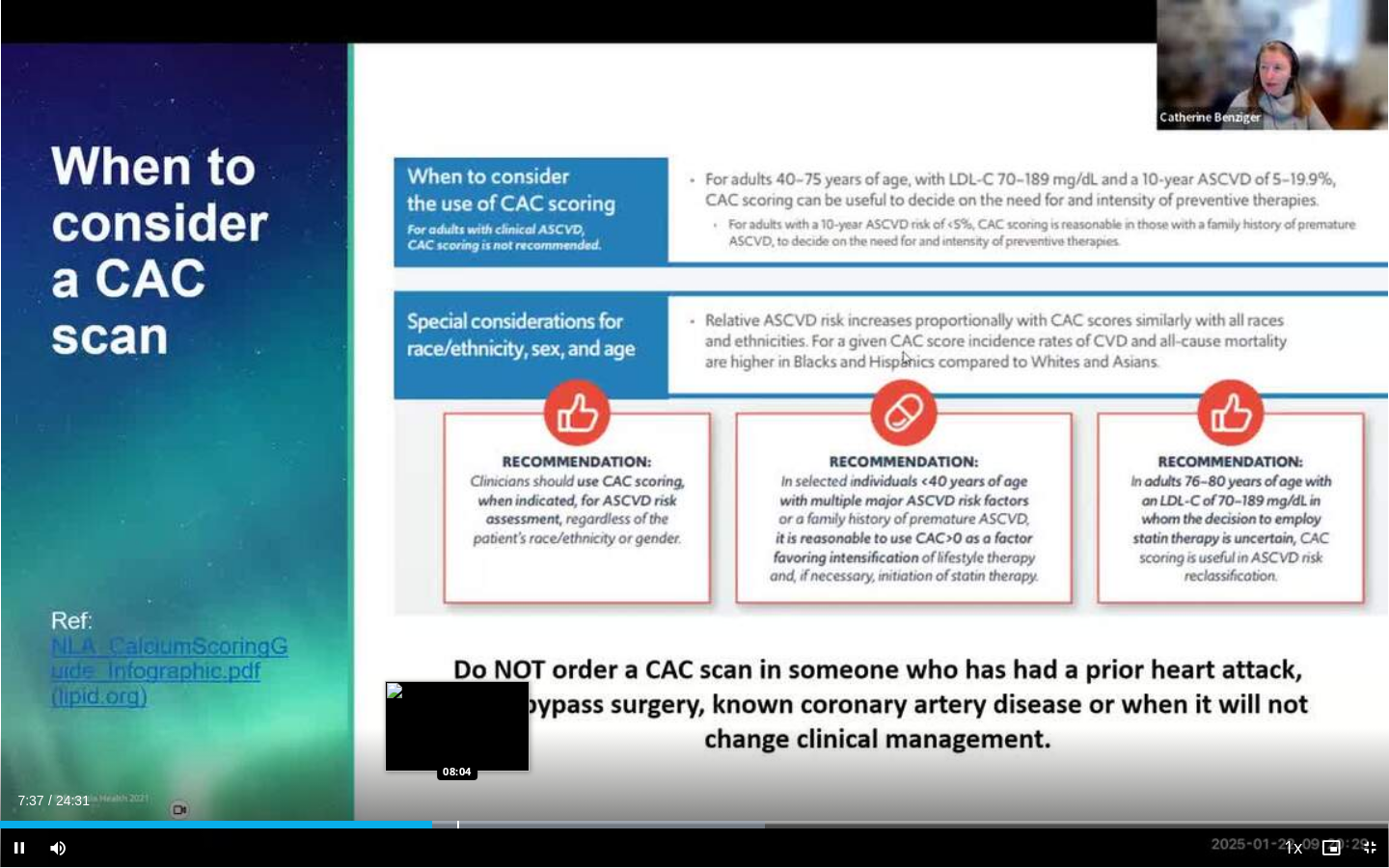 click on "Loaded :  55.06% 07:38 08:04" at bounding box center (694, 825) 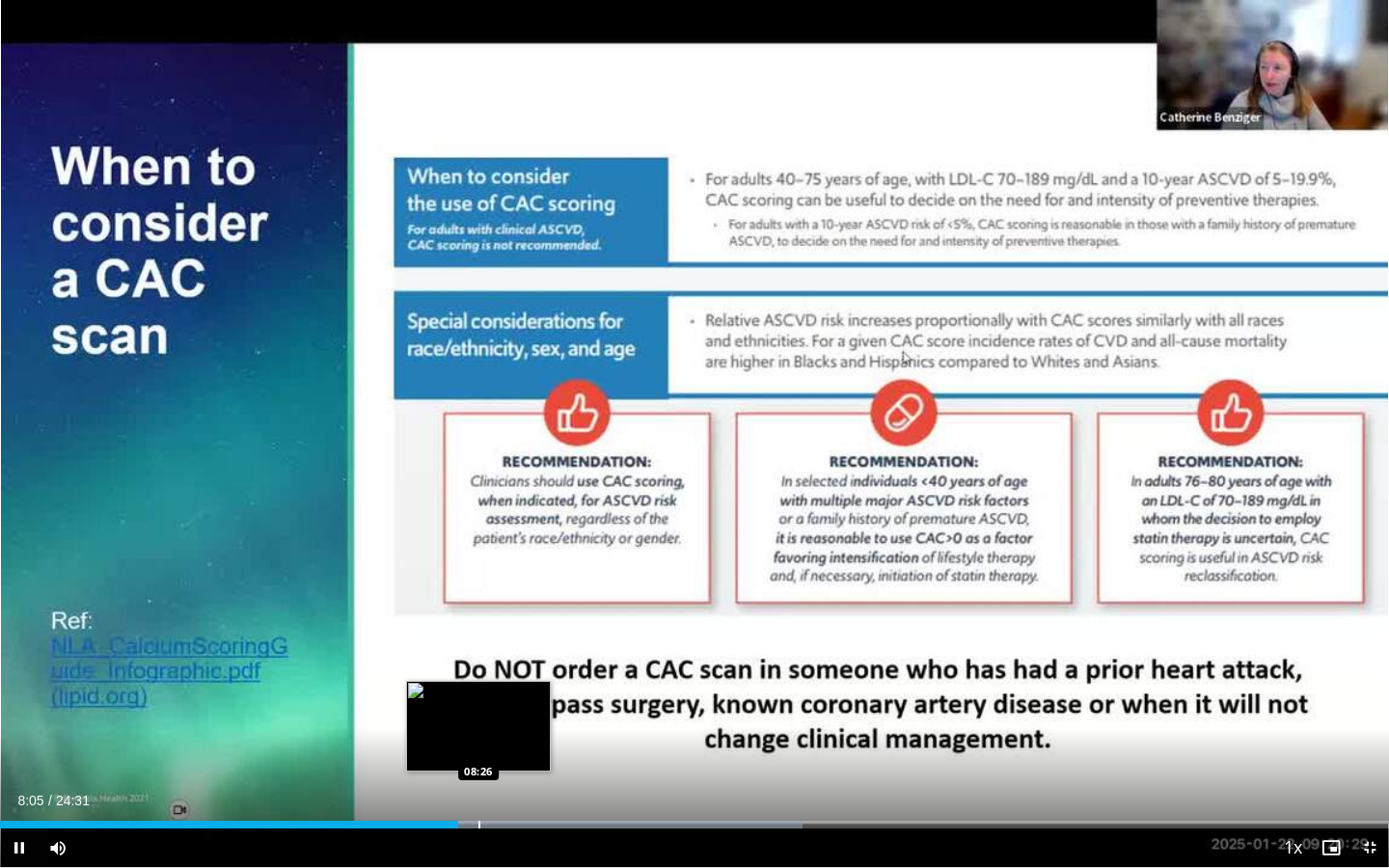 click at bounding box center (479, 825) 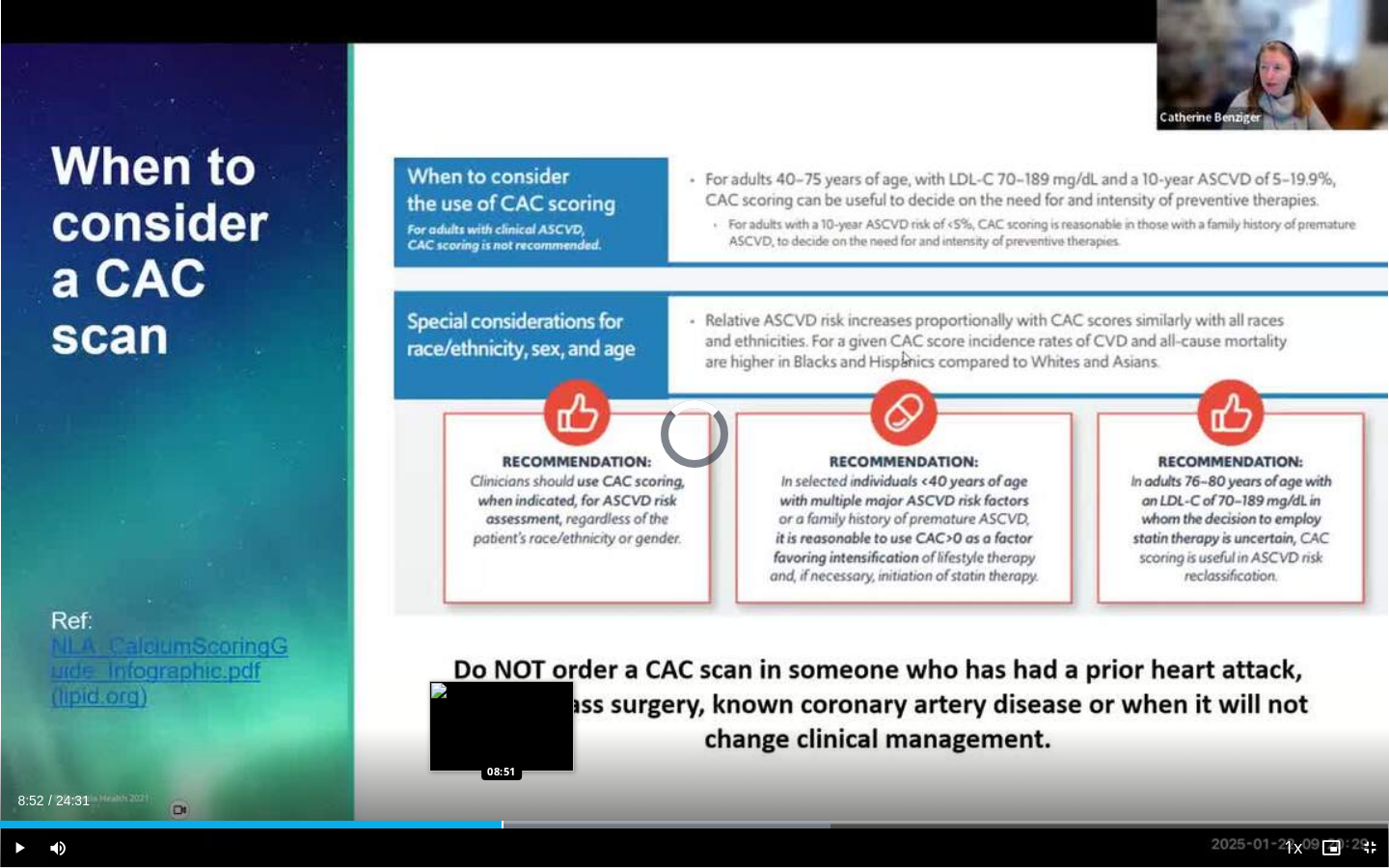 click at bounding box center (503, 825) 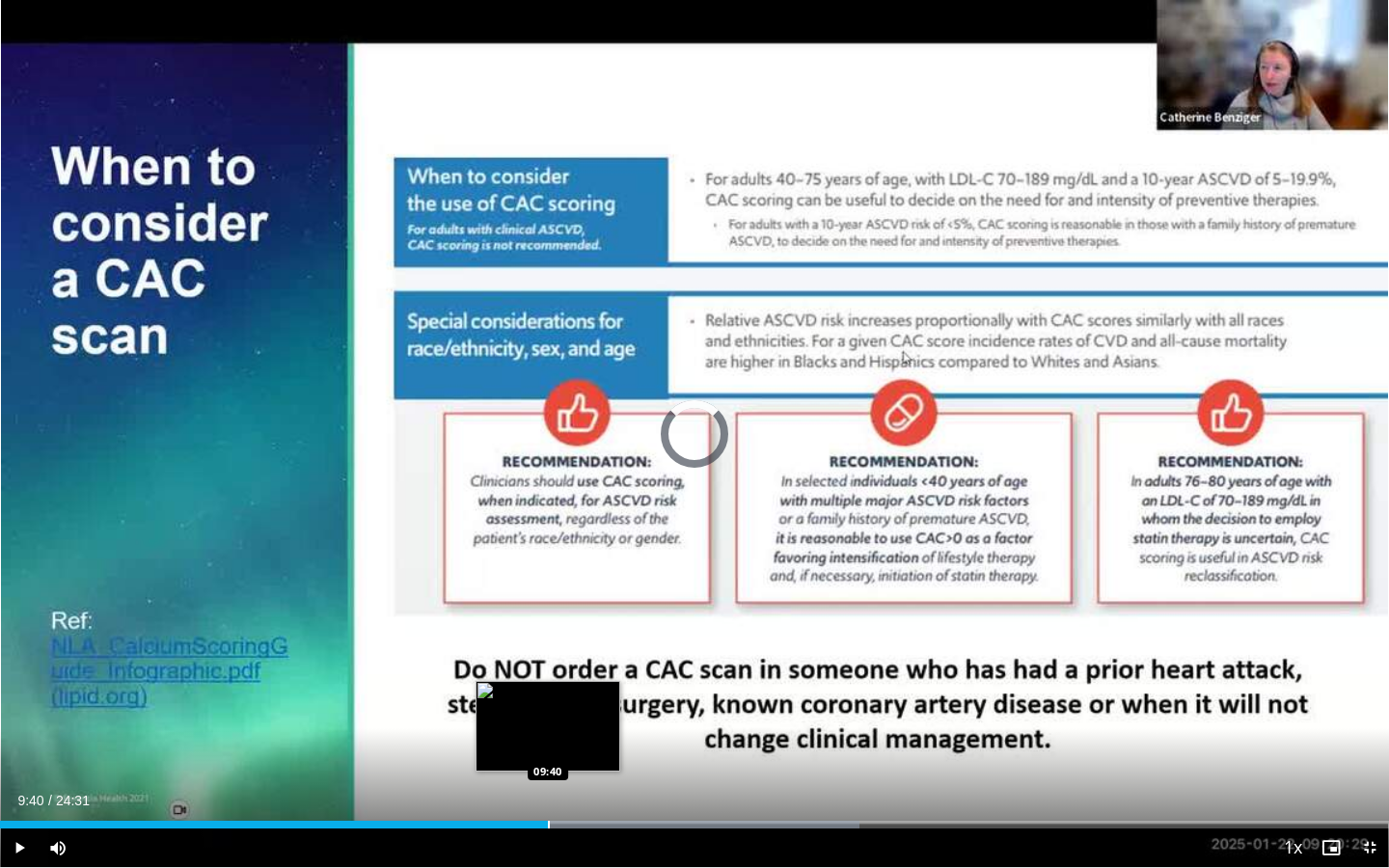 click at bounding box center (549, 825) 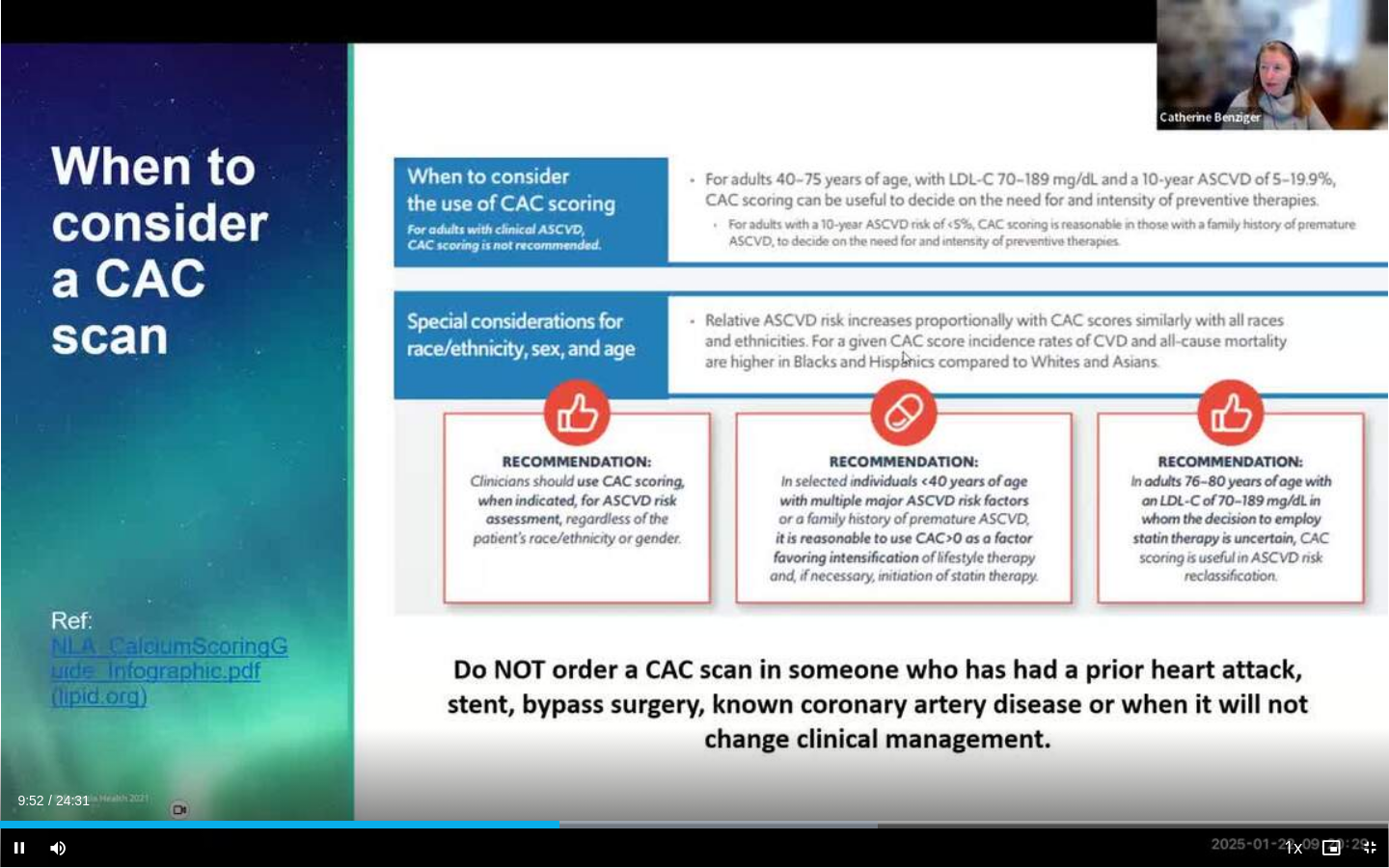 click on "Current Time  9:52 / Duration  24:31 Pause Skip Backward Skip Forward Mute 0% Loaded :  63.22% 09:52 10:02 Stream Type  LIVE Seek to live, currently behind live LIVE   1x Playback Rate 0.5x 0.75x 1x , selected 1.25x 1.5x 1.75x 2x Chapters Chapters Descriptions descriptions off , selected Captions captions off , selected Audio Track en (Main) , selected Exit Fullscreen Enable picture-in-picture mode" at bounding box center (694, 848) 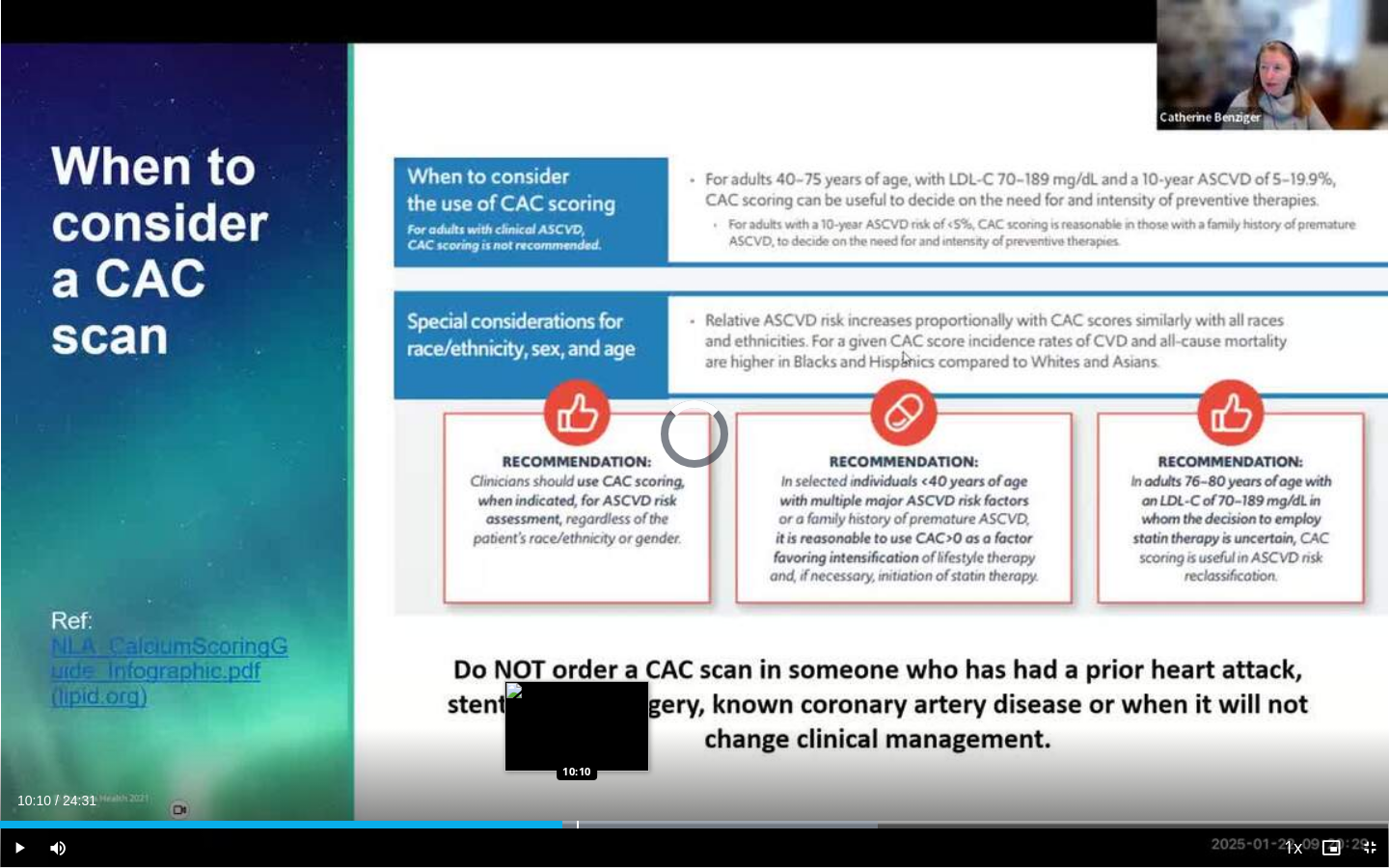 click at bounding box center (578, 825) 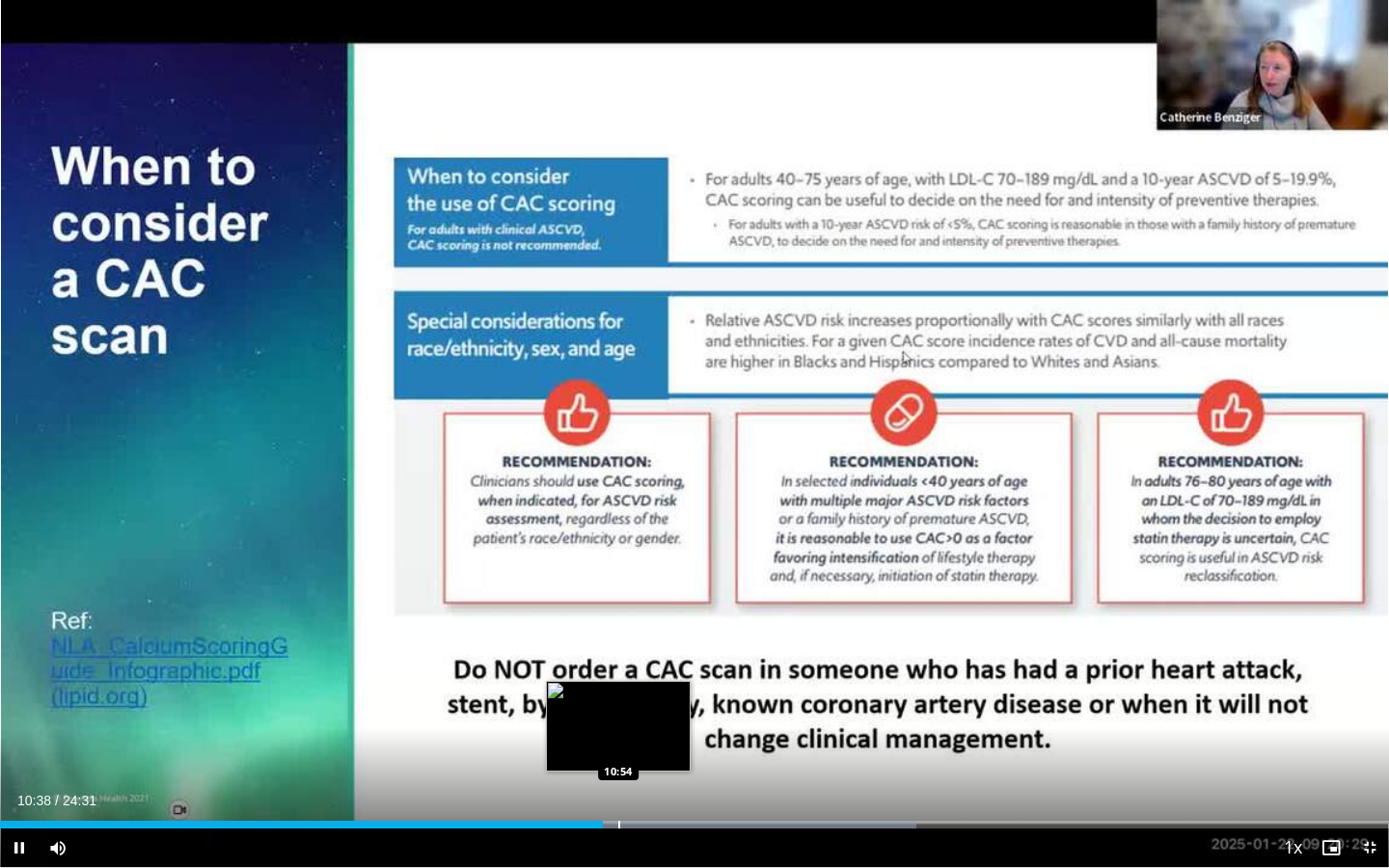 click at bounding box center [619, 825] 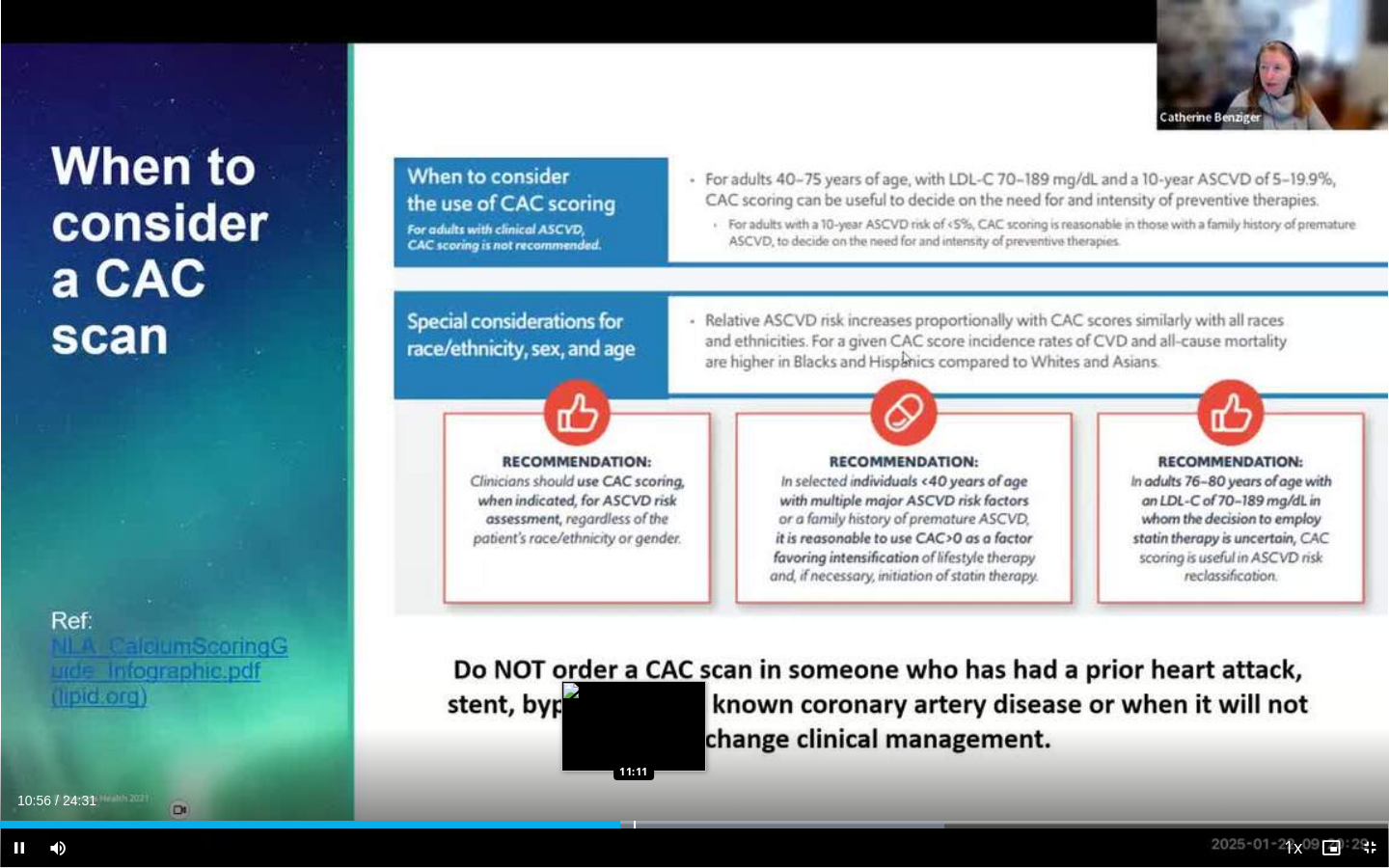click at bounding box center [635, 825] 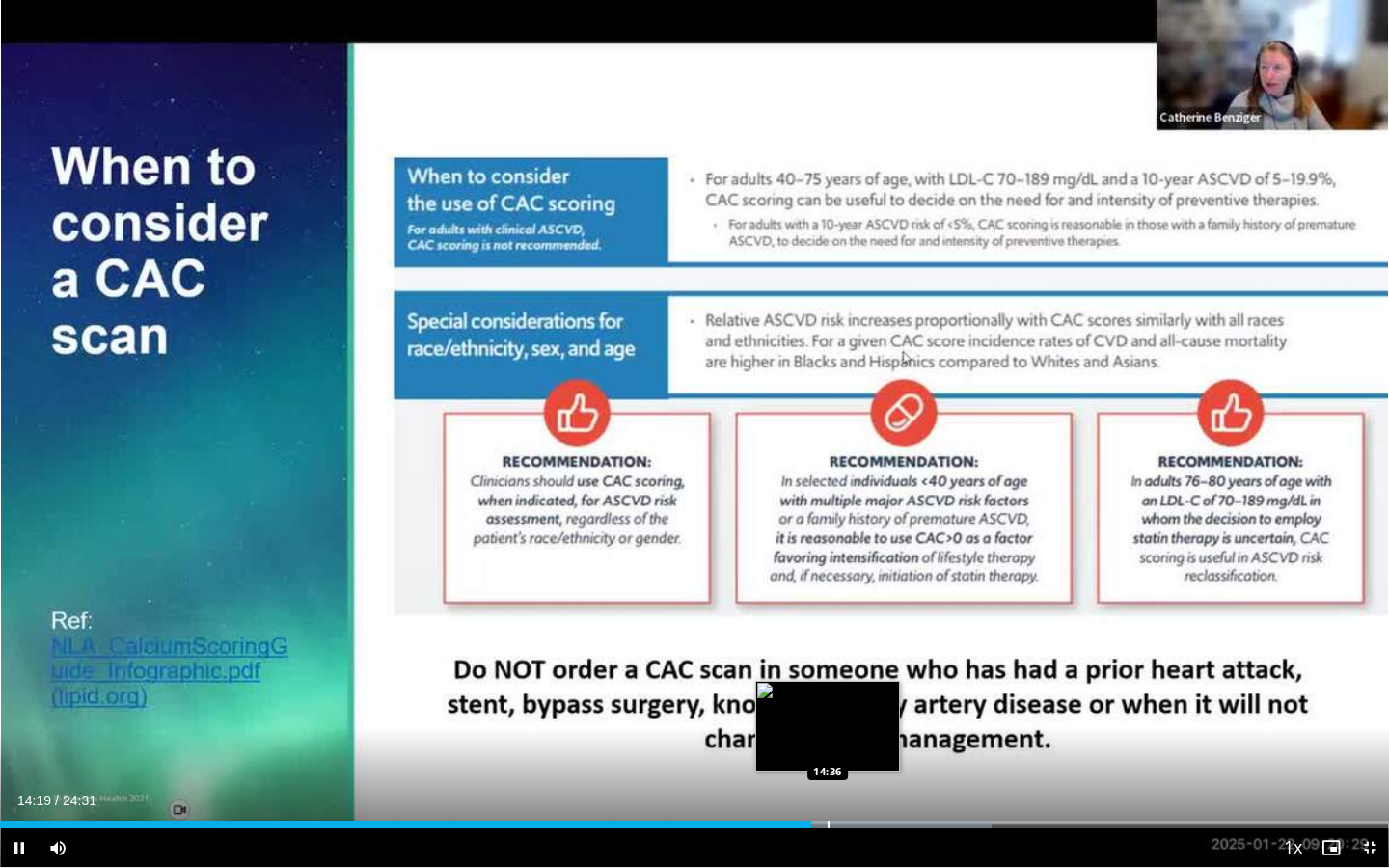 click on "**********" at bounding box center [694, 434] 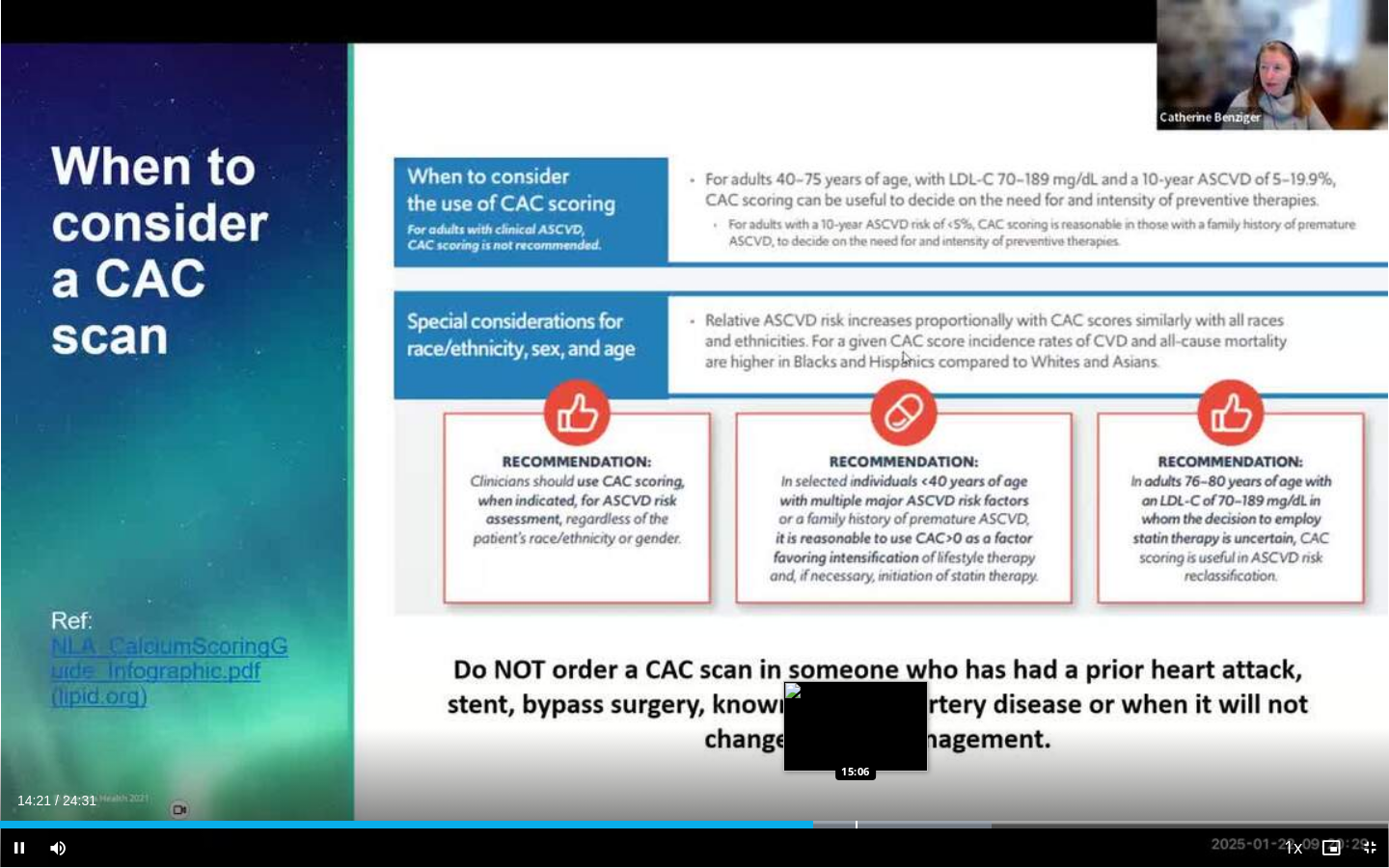 click on "Loaded :  71.37% 14:21 15:06" at bounding box center [694, 819] 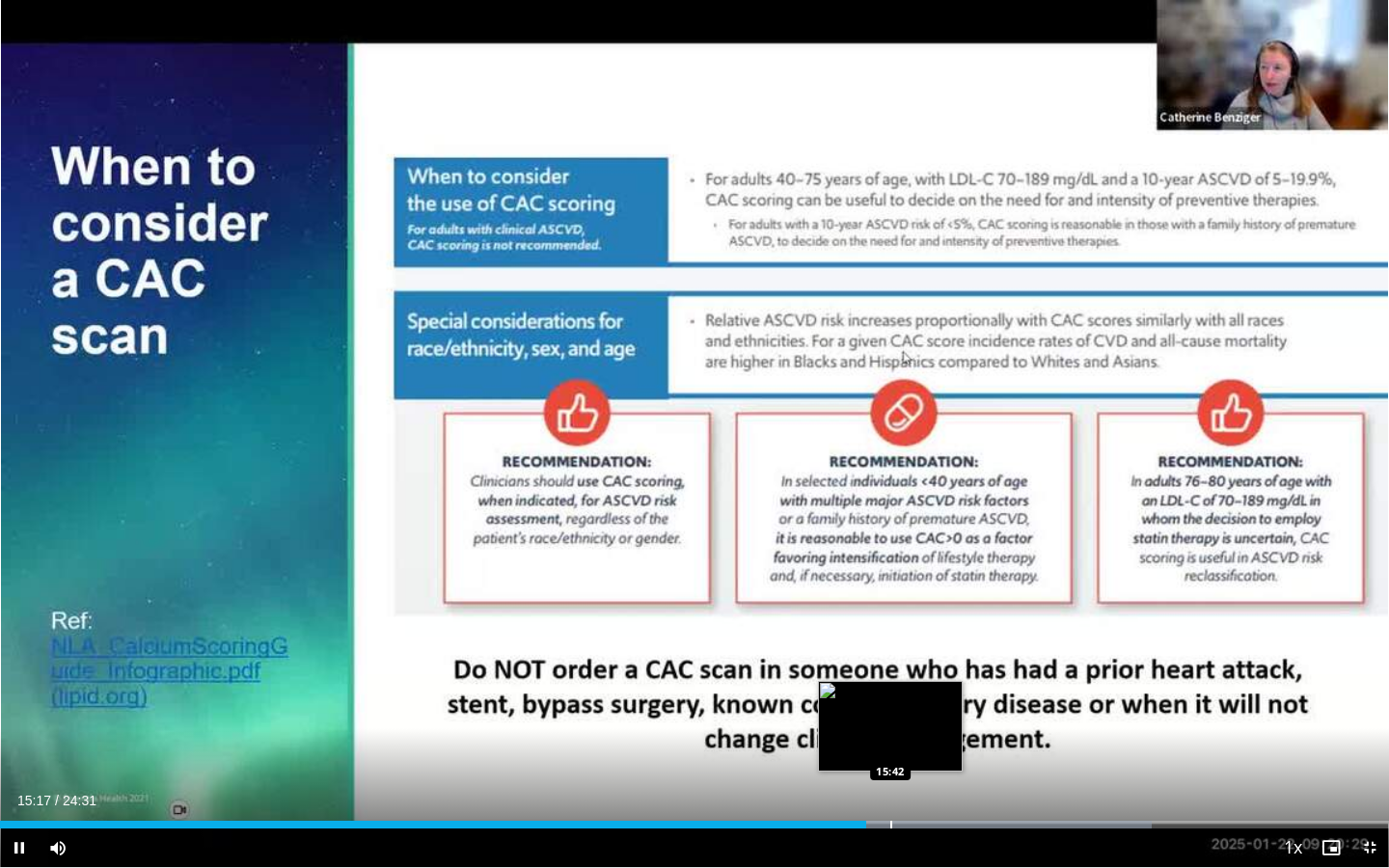 click on "**********" at bounding box center (694, 434) 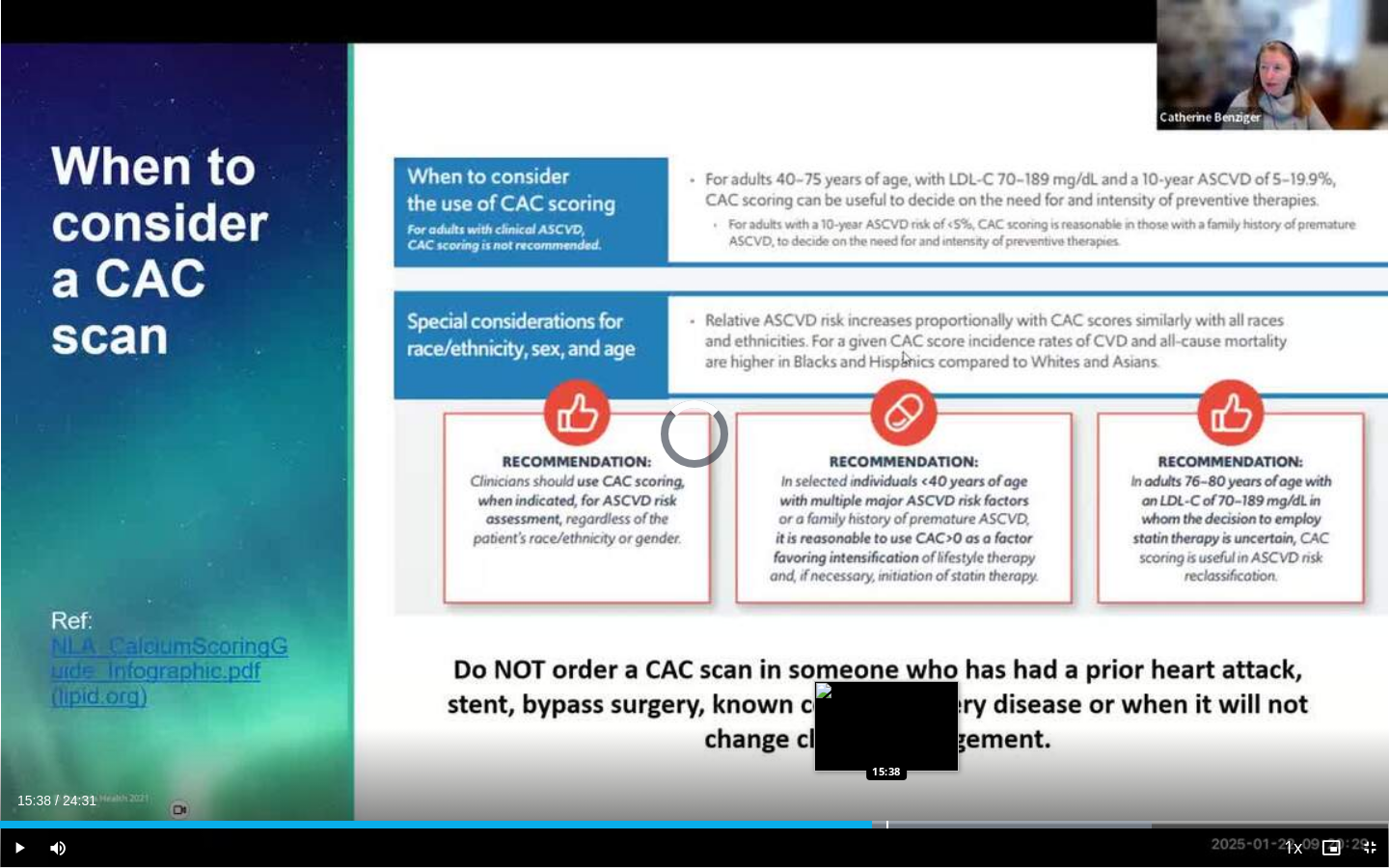 click at bounding box center (887, 825) 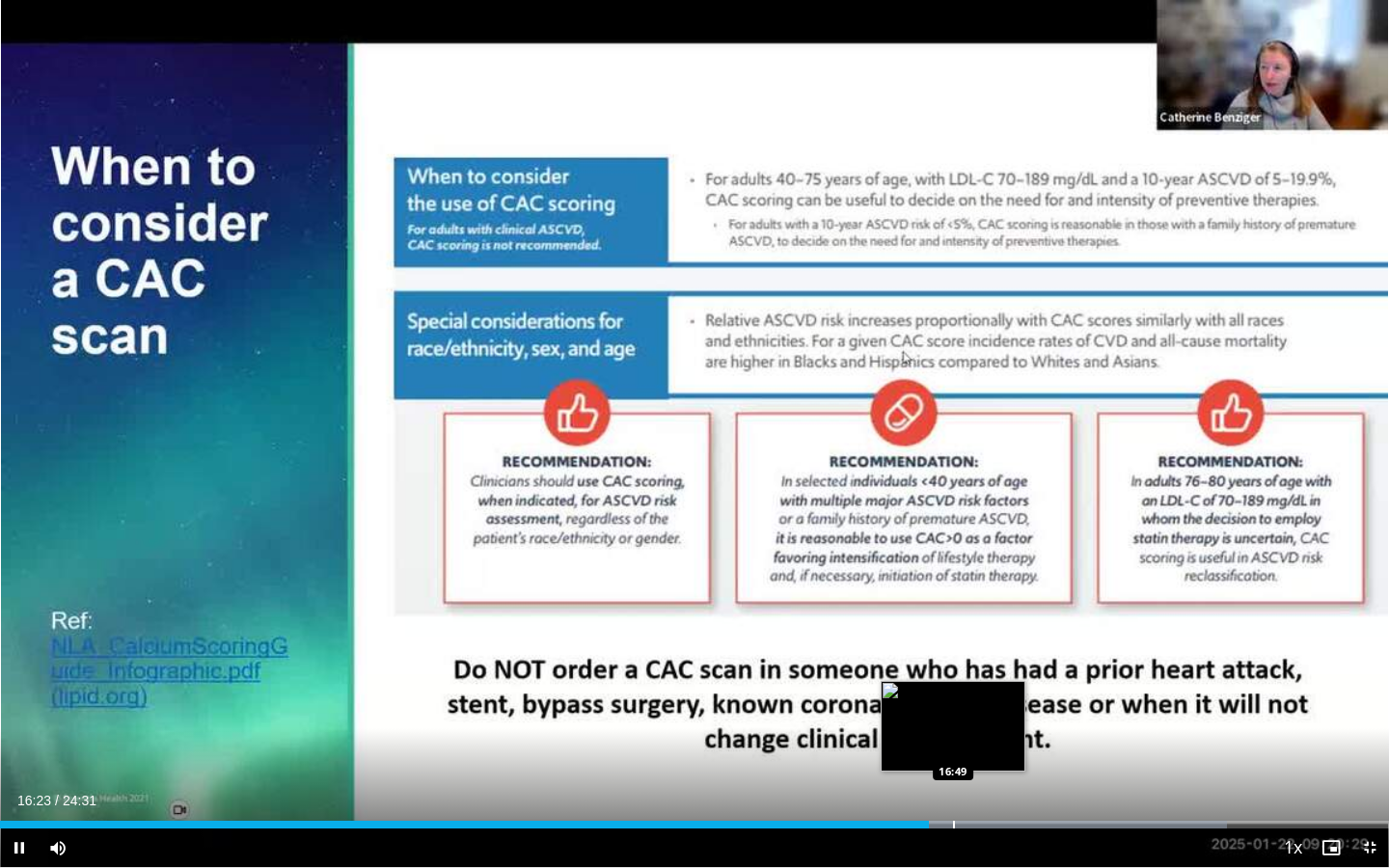 click at bounding box center [954, 825] 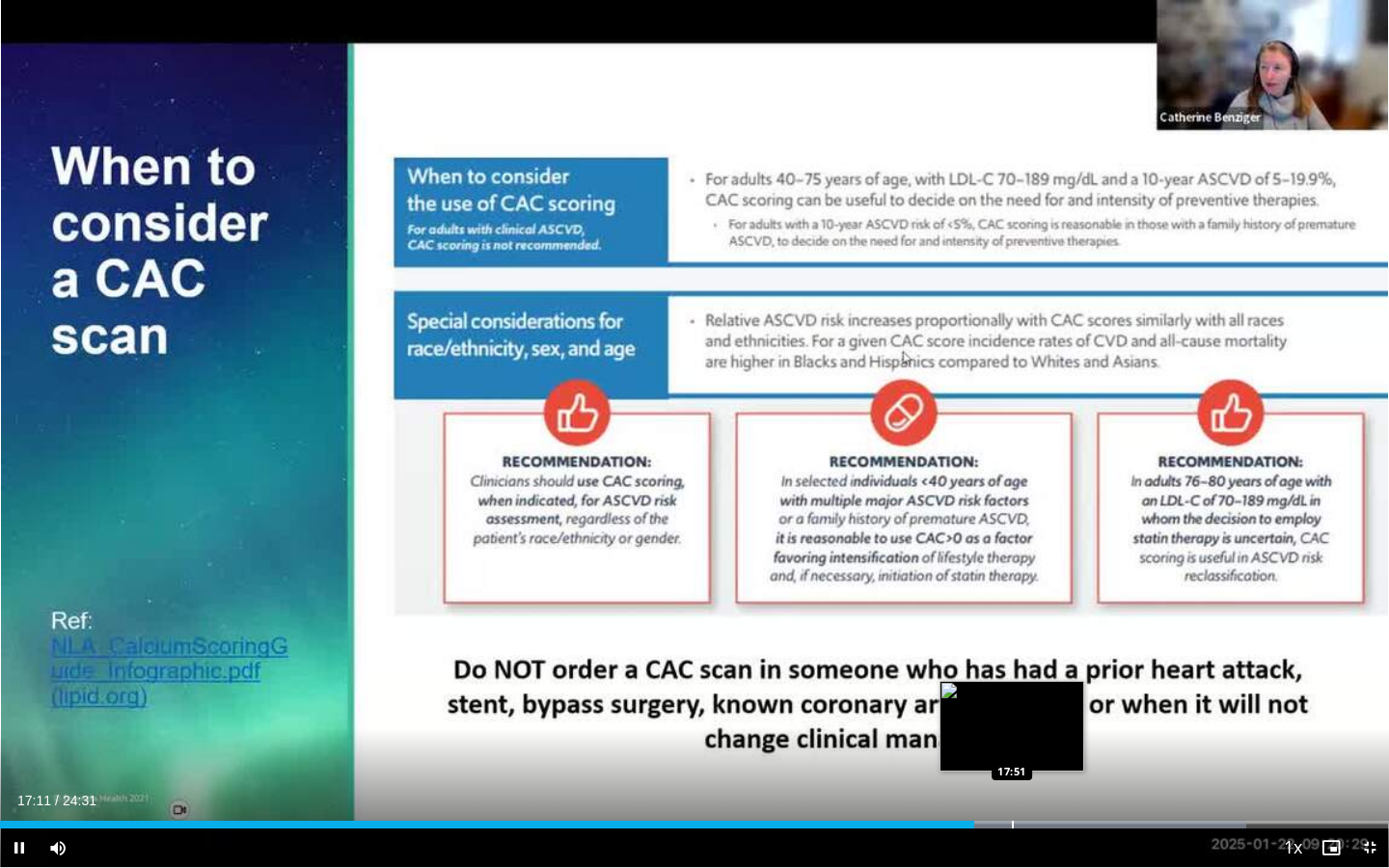 click at bounding box center (1013, 825) 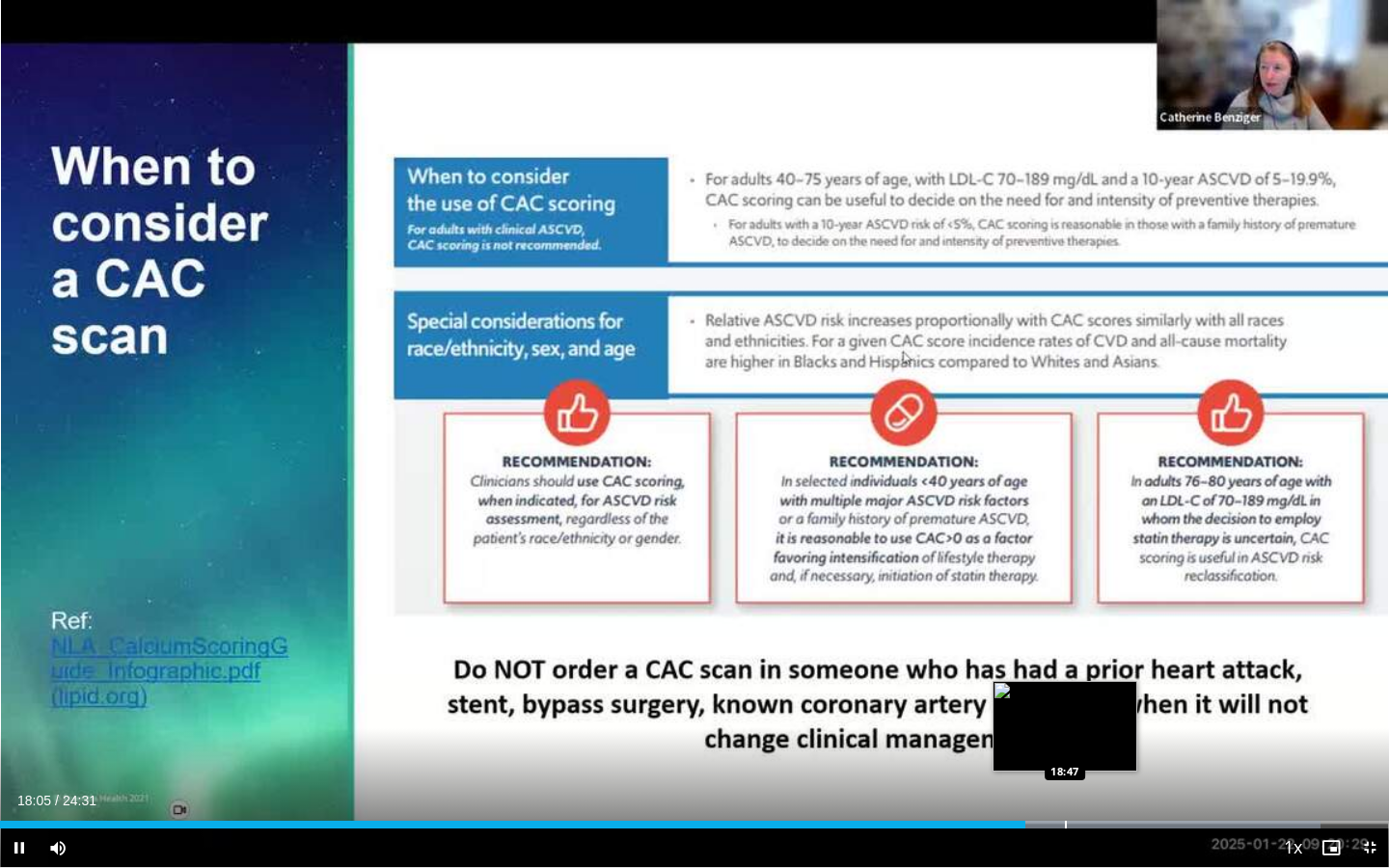click on "Loaded :  95.07% 18:06 18:47" at bounding box center [694, 819] 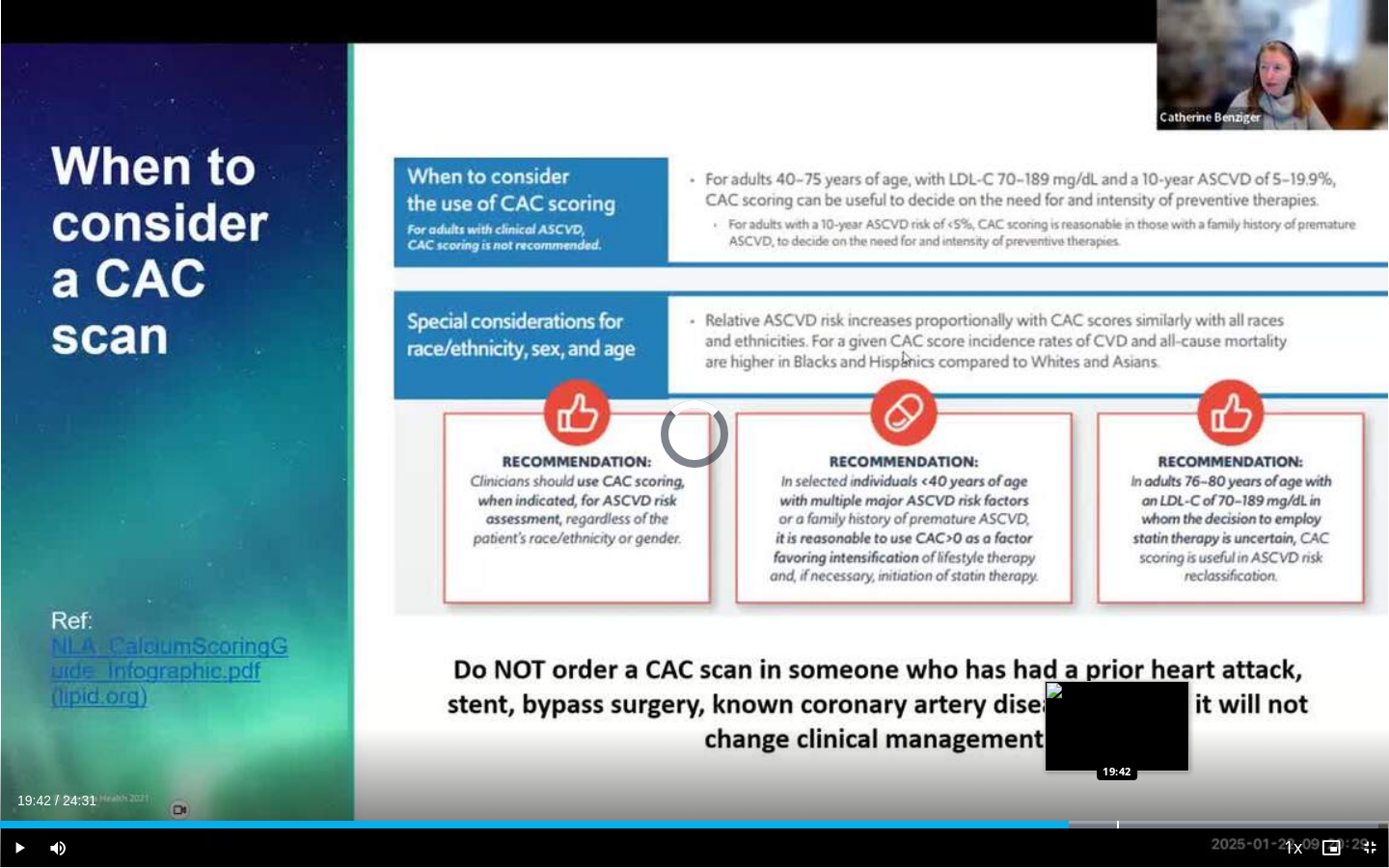 click at bounding box center (1118, 825) 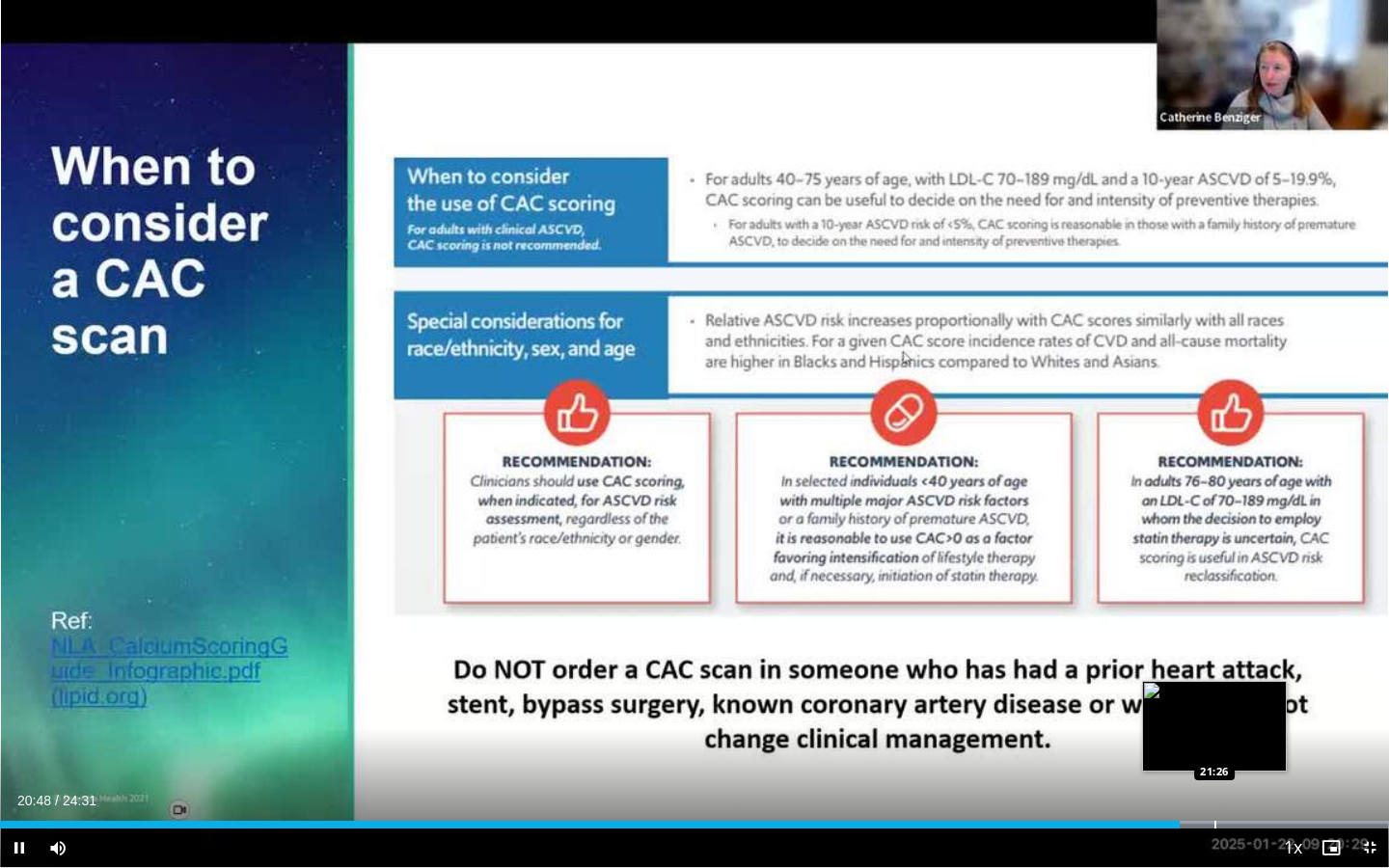 click on "Loaded :  99.99% 20:48 21:26" at bounding box center (694, 819) 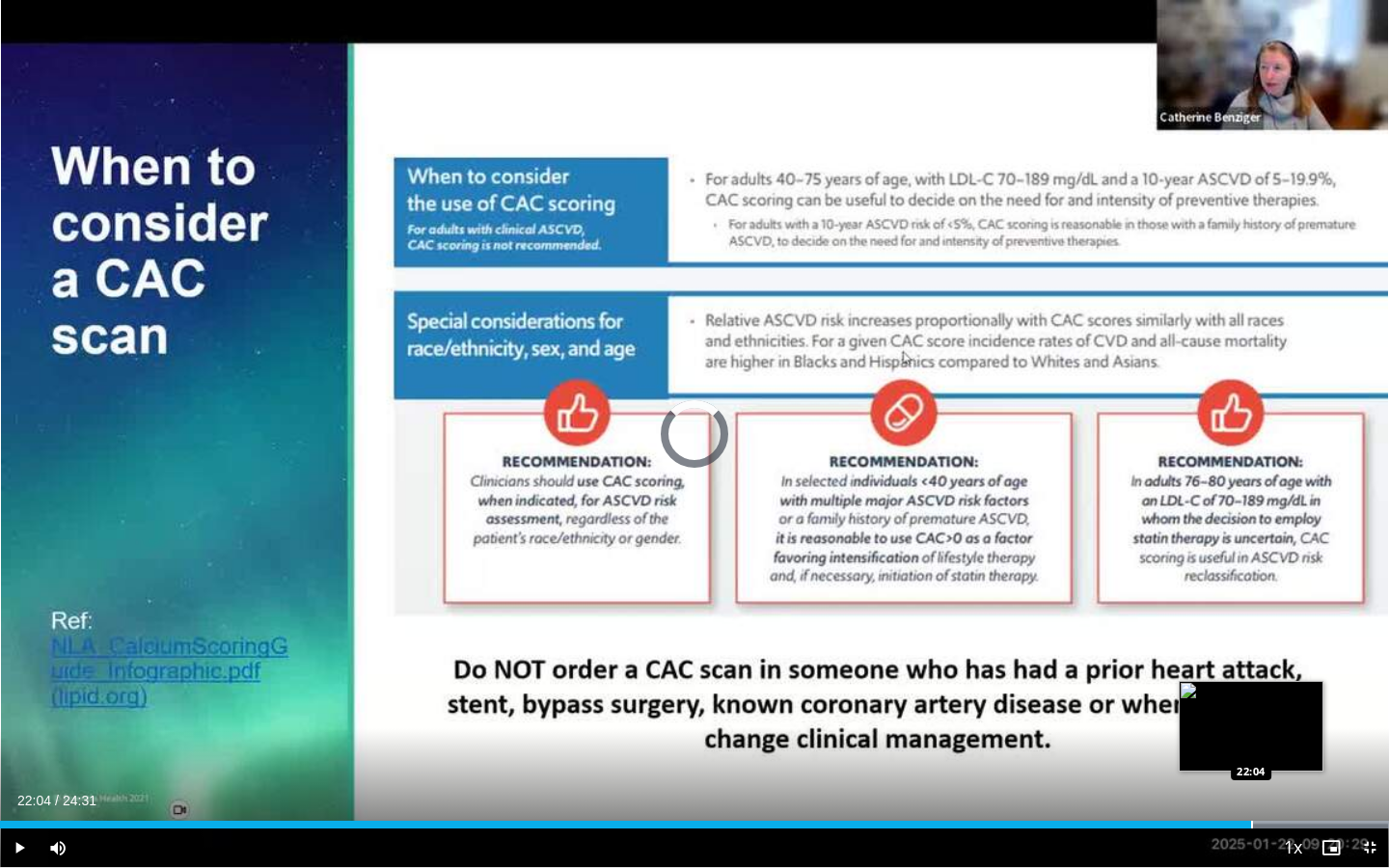 click on "Loaded :  99.99% 22:04 22:04" at bounding box center [694, 819] 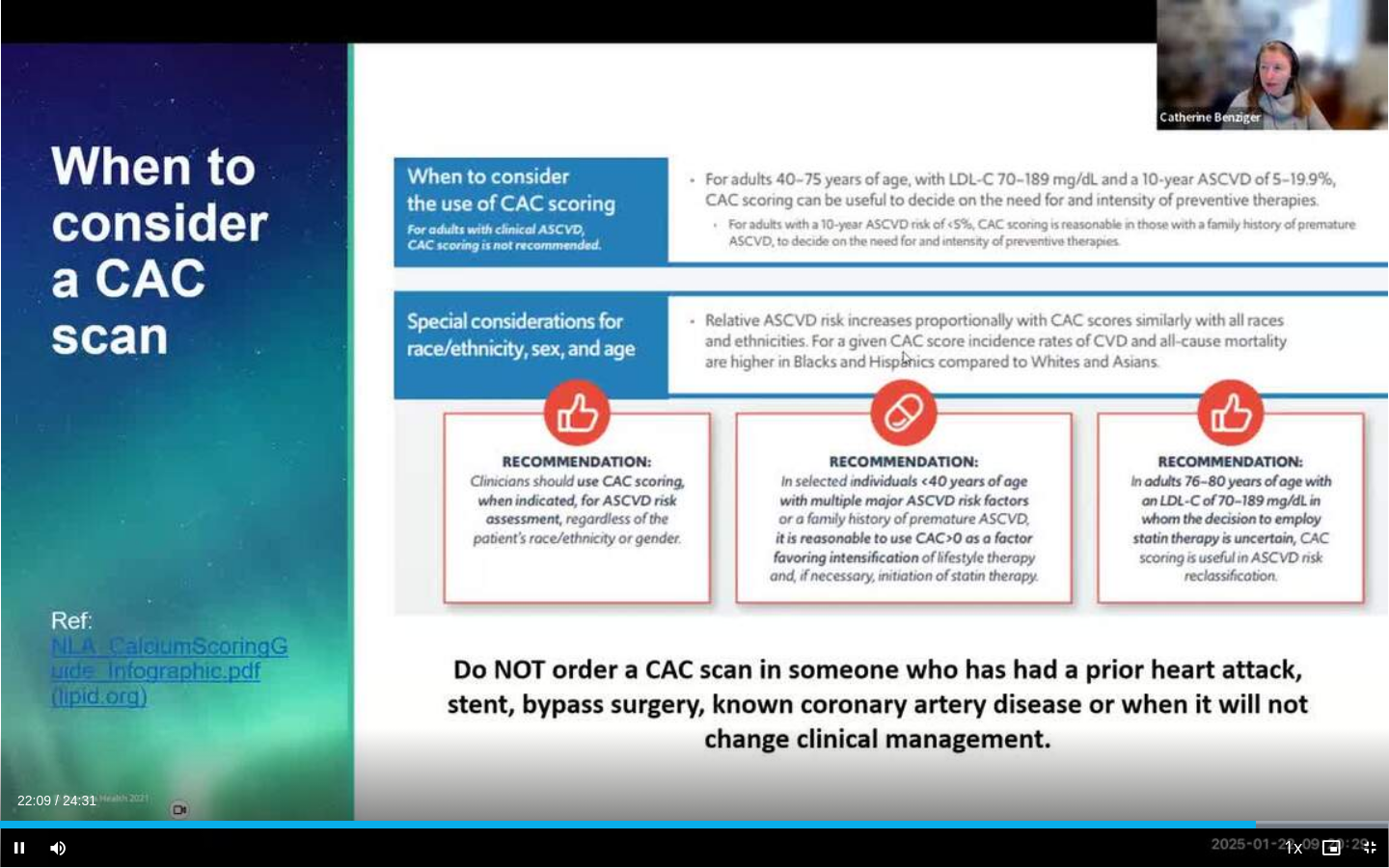 click at bounding box center (19, 848) 